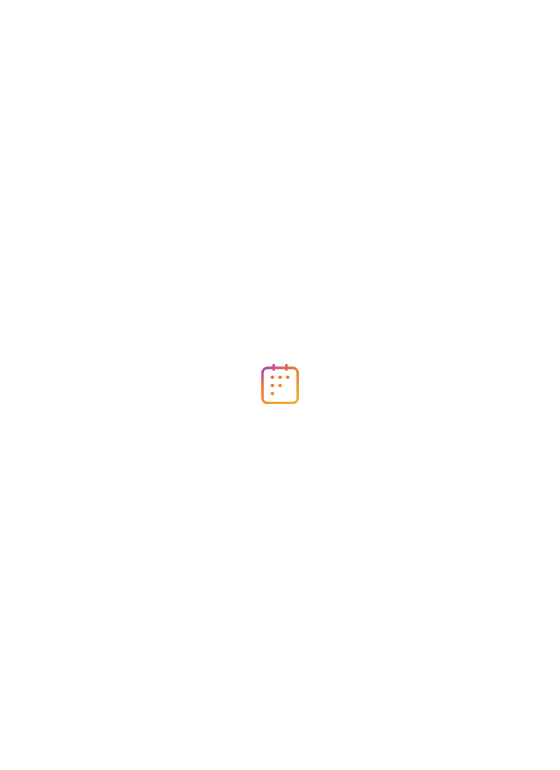 scroll, scrollTop: 0, scrollLeft: 0, axis: both 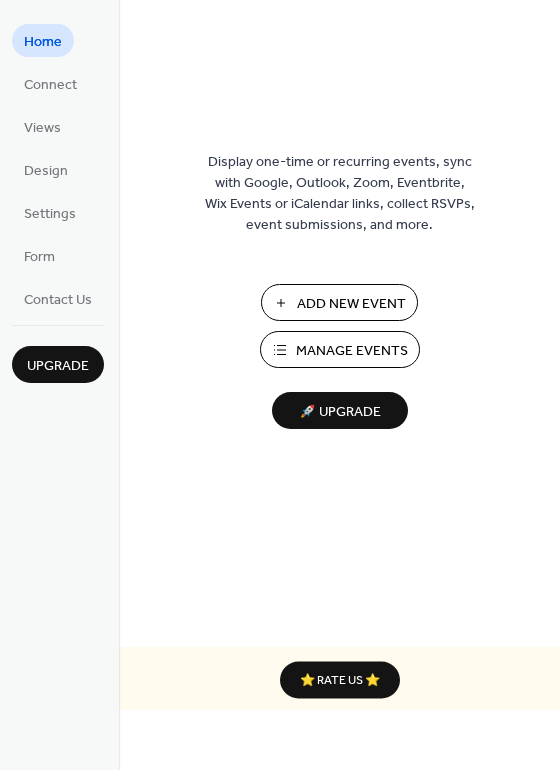 click on "Manage Events" at bounding box center [352, 351] 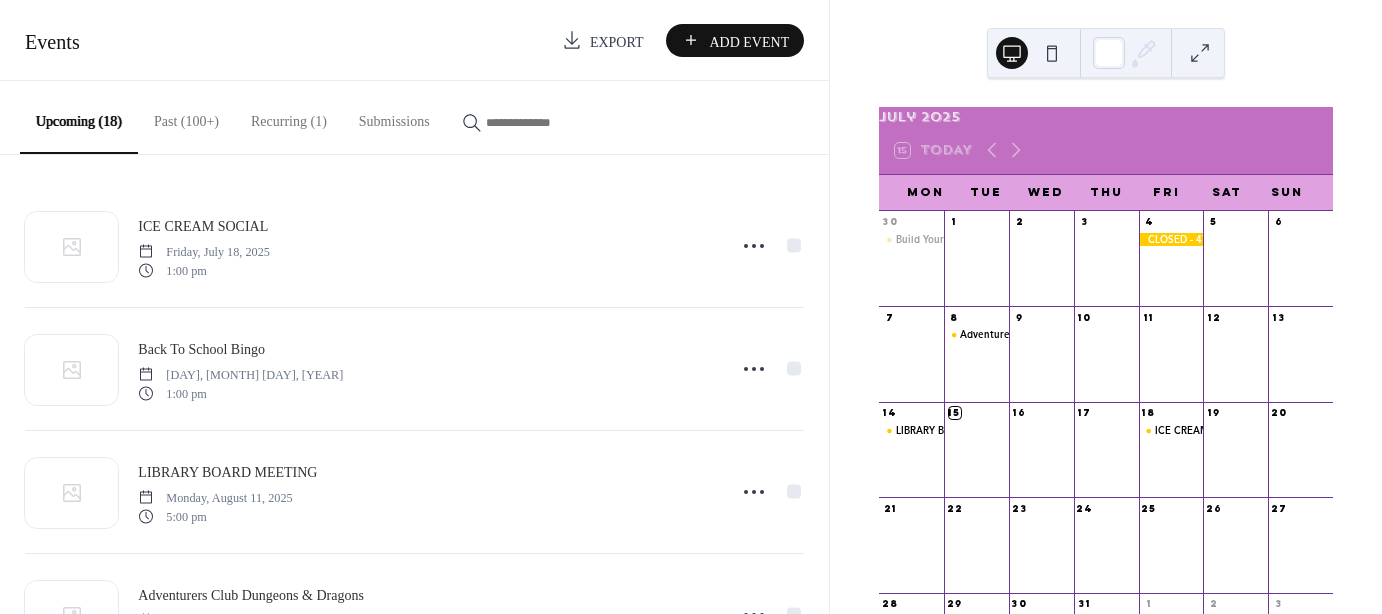 scroll, scrollTop: 0, scrollLeft: 0, axis: both 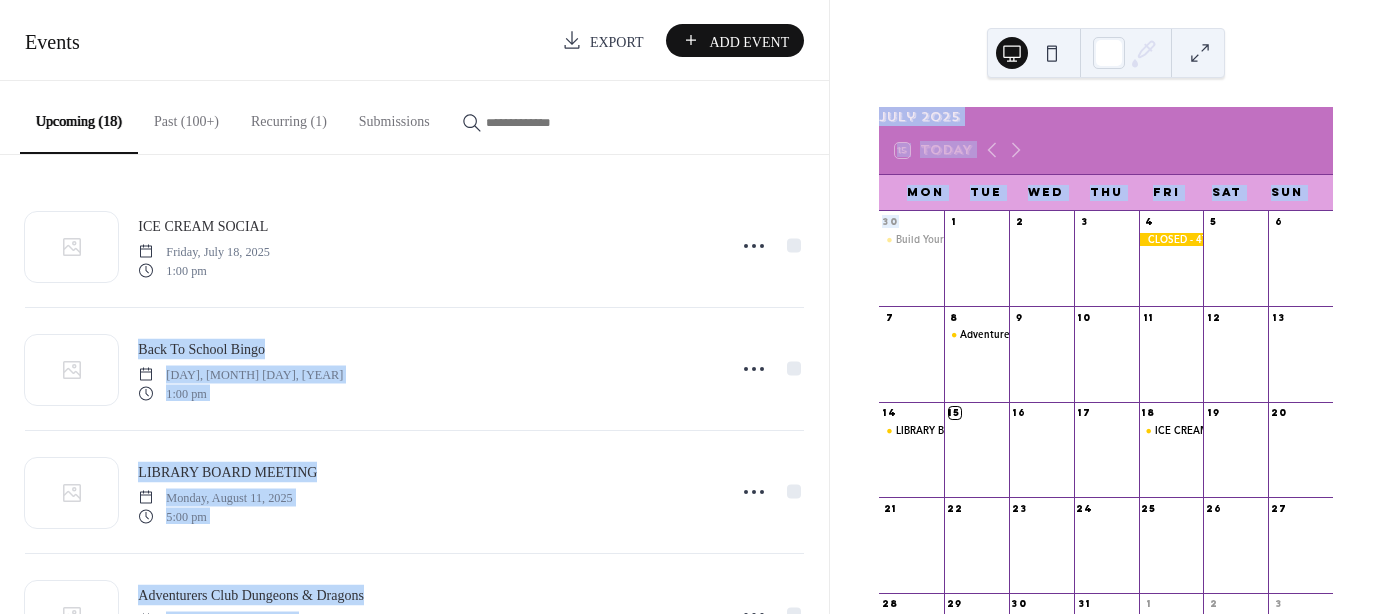 drag, startPoint x: 822, startPoint y: 225, endPoint x: 814, endPoint y: 248, distance: 24.351591 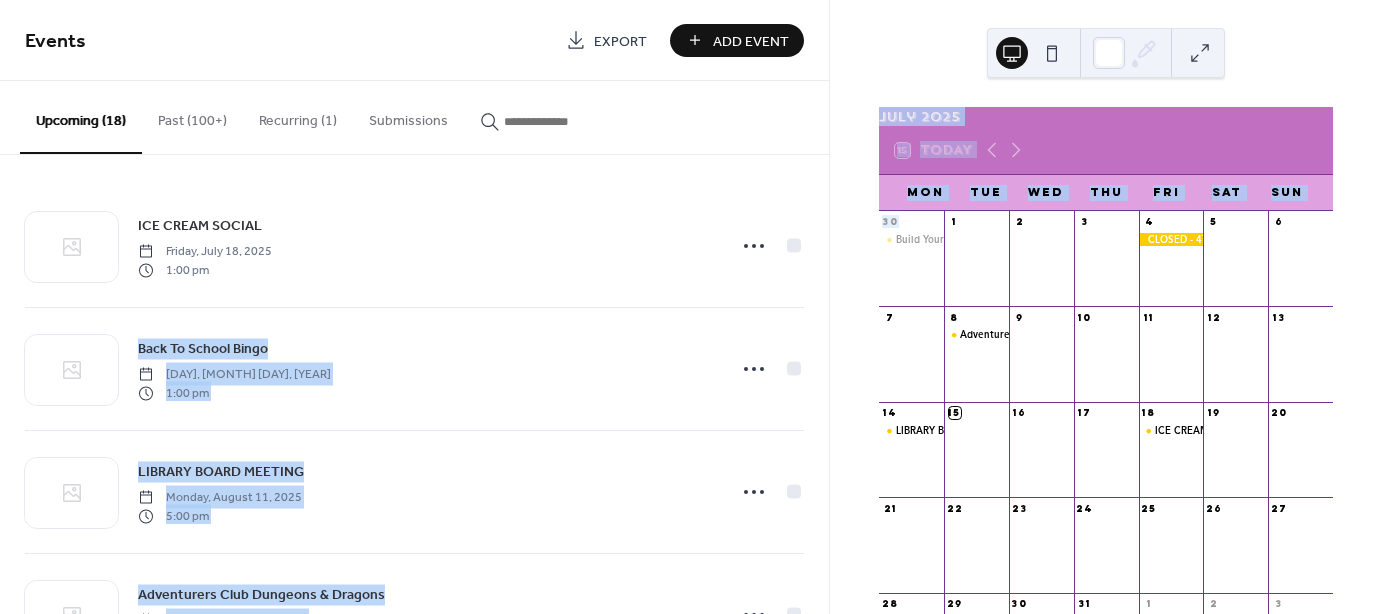click on "July 2025 15 Today Mon Tue Wed Thu Fri Sat Sun 30 Build Your Own Minecraft Zombie 1 2 3 4 5 6 7 8 Adventurers Club 9 10 11 12 13 14 LIBRARY BOARD MEETING 15 16 17 18 ICE CREAM SOCIAL 19 20 21 22 23 24 25 26 27 28 29 30 31 1 Back To School Bingo 2 3 4 5 6 7 8 9 10" at bounding box center [1106, 307] 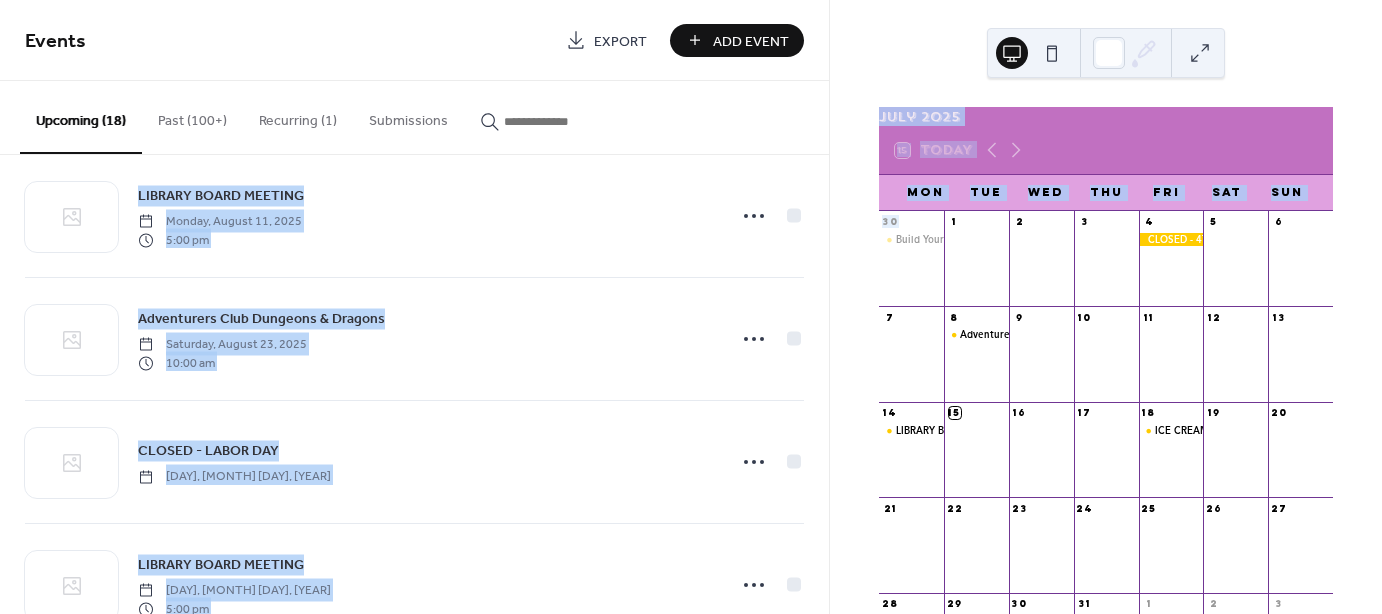 scroll, scrollTop: 0, scrollLeft: 0, axis: both 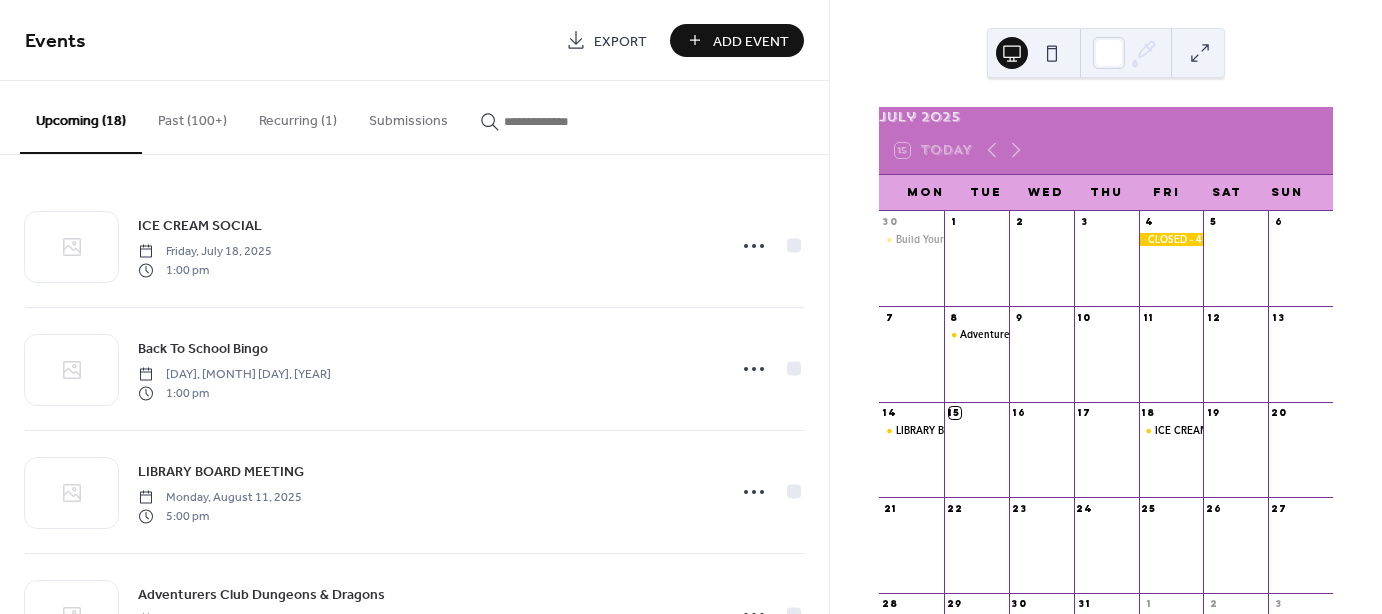 click on "ICE CREAM SOCIAL [DAY], [MONTH] [DAY], [YEAR] 1:00 pm Back To School Bingo [DAY], [MONTH] [DAY], [YEAR] 1:00 pm LIBRARY BOARD MEETING [DAY], [MONTH] [DAY], [YEAR] 5:00 pm Adventurers Club Dungeons & Dragons [DAY], [MONTH] [DAY], [YEAR] 10:00 am CLOSED - LABOR DAY [DAY], [MONTH] [DAY], [YEAR] LIBRARY BOARD MEETING [DAY], [MONTH] [DAY], [YEAR] 5:00 pm CLOSED - COLUMBUS / INDIGENOUS DAY [DAY], [MONTH] [DAY], [YEAR] LIBRARY BOARD MEETING [DAY], [MONTH] [DAY], [YEAR] 5:00 pm Adventures Club Dungeons & Dragons [DAY], [MONTH] [DAY], [YEAR] 10:00 am LIBRARY BOARD MEETING [DAY], [MONTH] [DAY], [YEAR] 5:00 pm VETERANS DAY - CLOSED [DAY], [MONTH] [DAY], [YEAR] Adventurers Club Dungeons & Dragons [DAY], [MONTH] [DAY], [YEAR] 10:00 am THANKSGIVING - CLOSED [DAY], [MONTH] [DAY], [YEAR] CLOSED  [DAY], [MONTH] [DAY], [YEAR] LIBRARY BOARD MEETING [DAY], [MONTH] [DAY], [YEAR] 5:00 pm CHRISTMAS EVE - CLOSED [DAY], [MONTH] [DAY], [YEAR] CLOSED - CHRISTMAS [DAY], [MONTH] [DAY], [YEAR] CLOSED Friday, December 26, 2025" at bounding box center (414, 384) 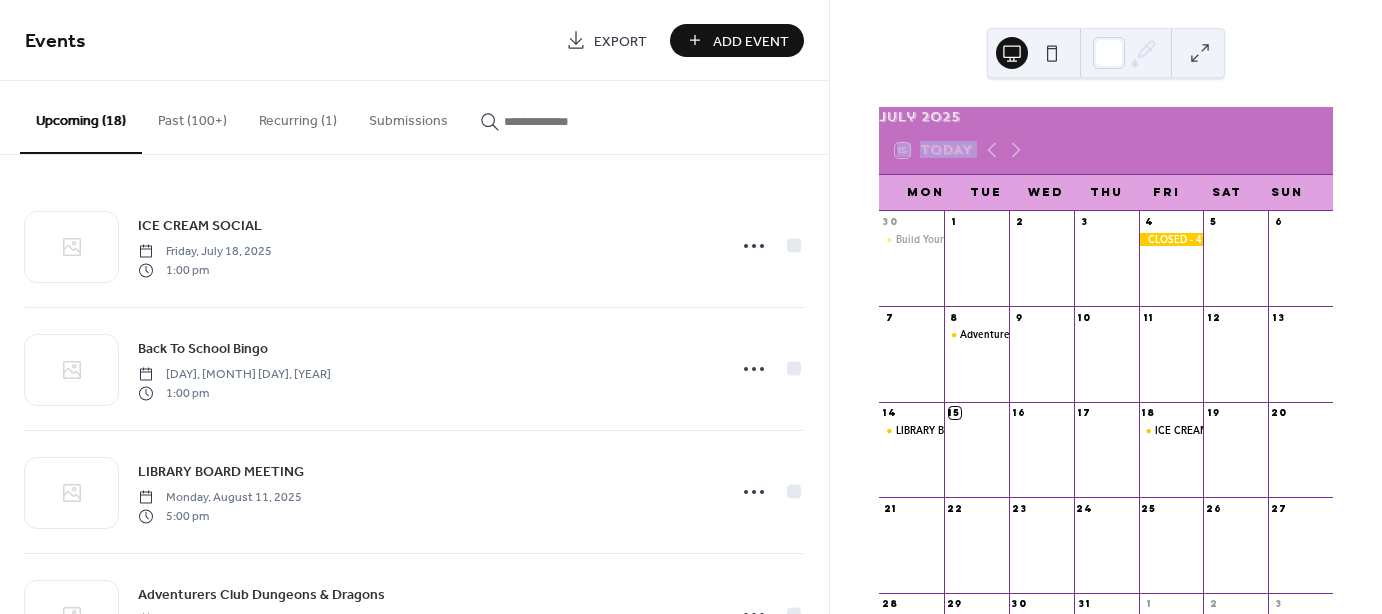 drag, startPoint x: 1376, startPoint y: 59, endPoint x: 1404, endPoint y: 146, distance: 91.394745 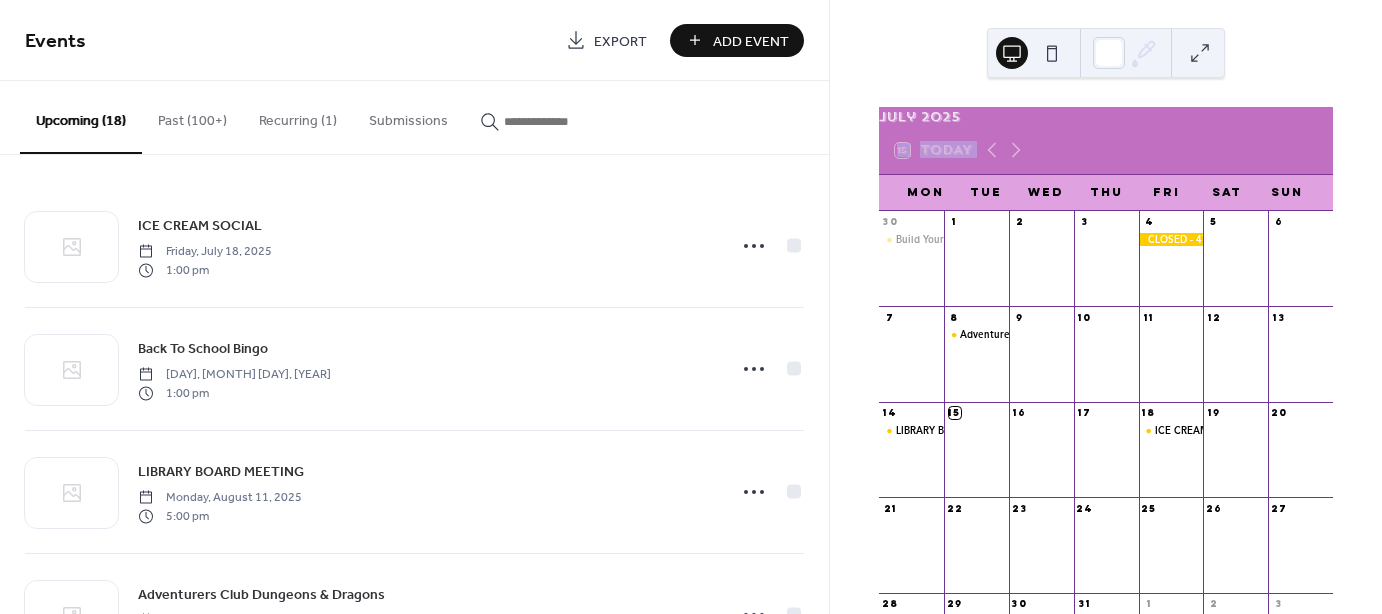 click on "Add Event" at bounding box center (751, 41) 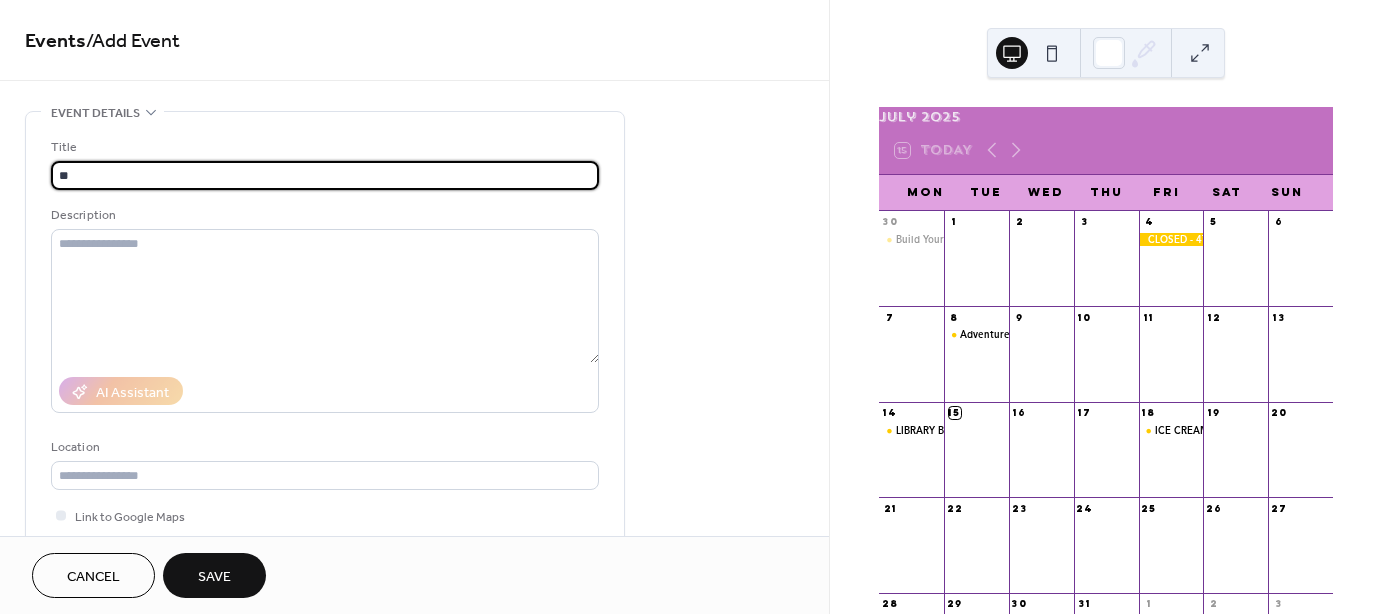 type on "*" 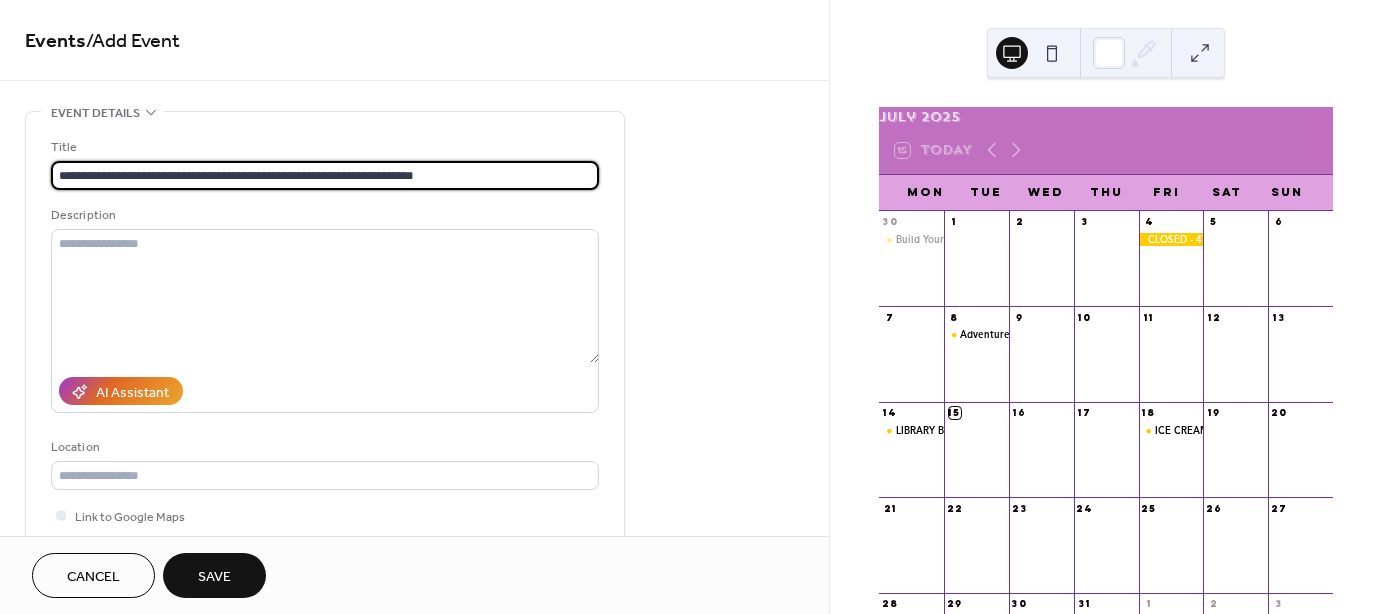 click on "**********" at bounding box center [325, 175] 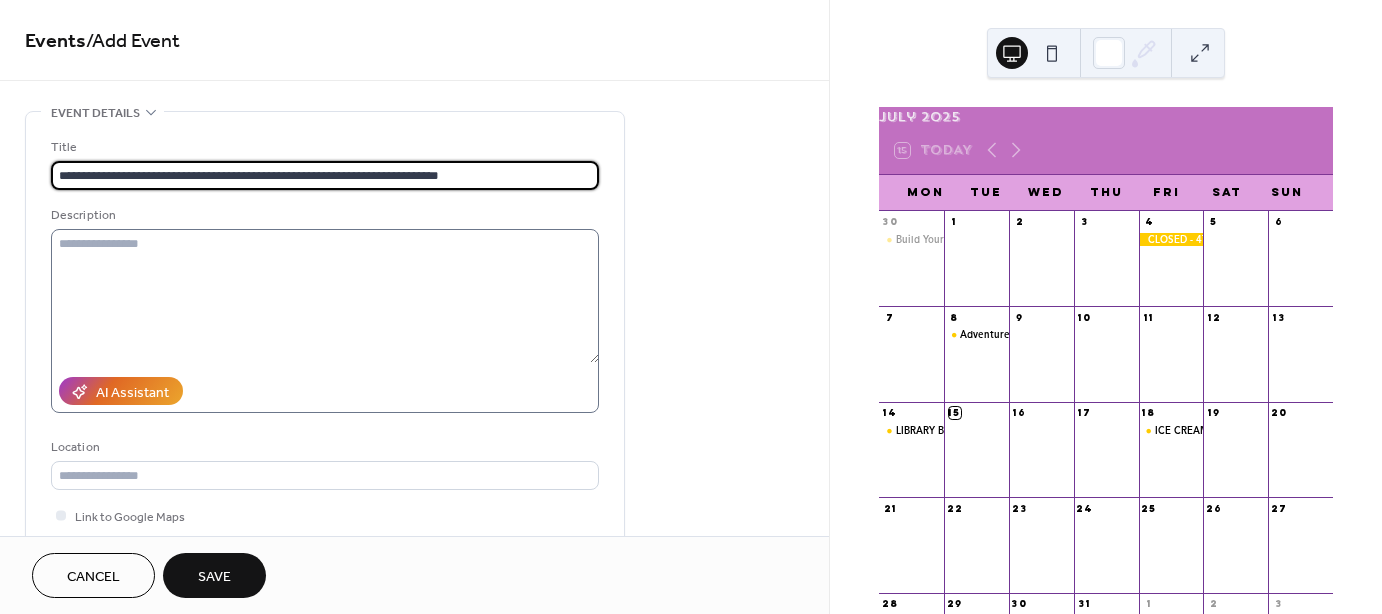 type on "**********" 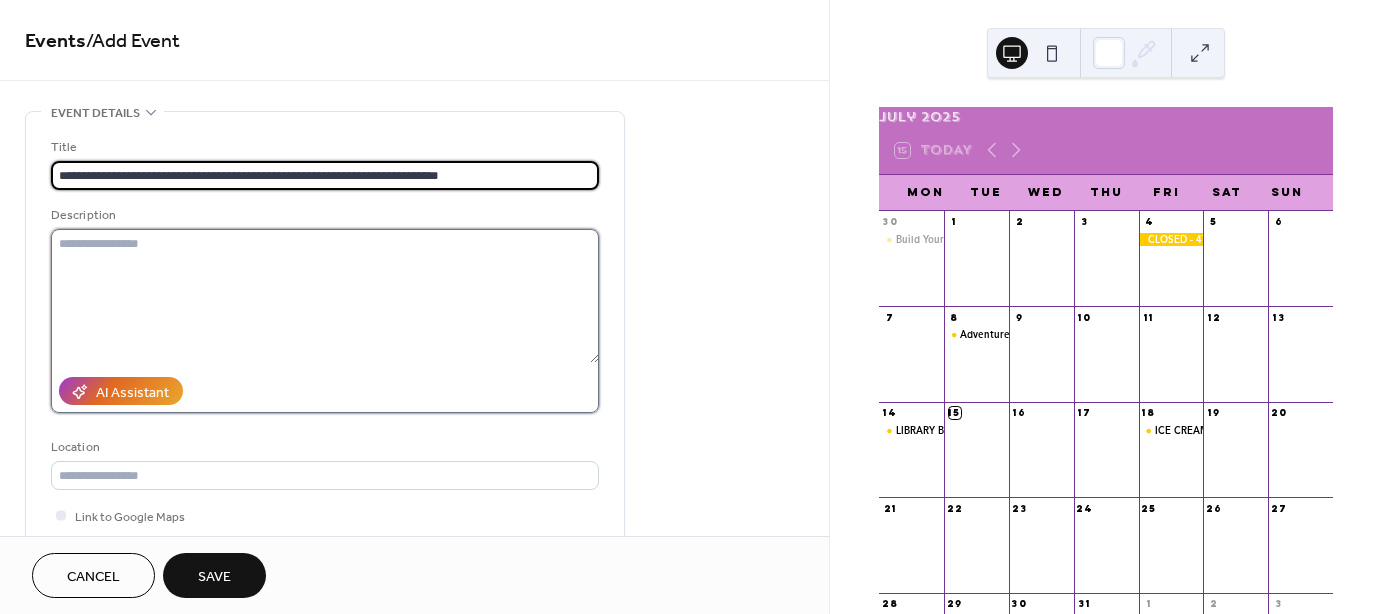 click at bounding box center [325, 296] 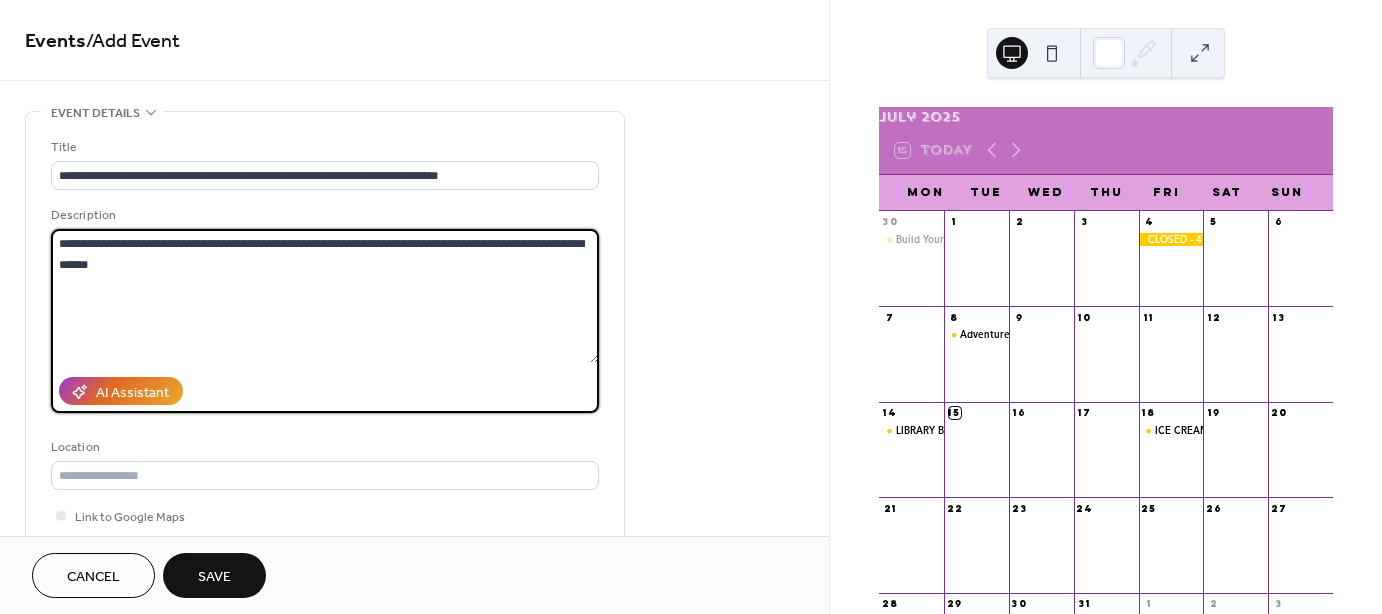 click on "**********" at bounding box center [325, 296] 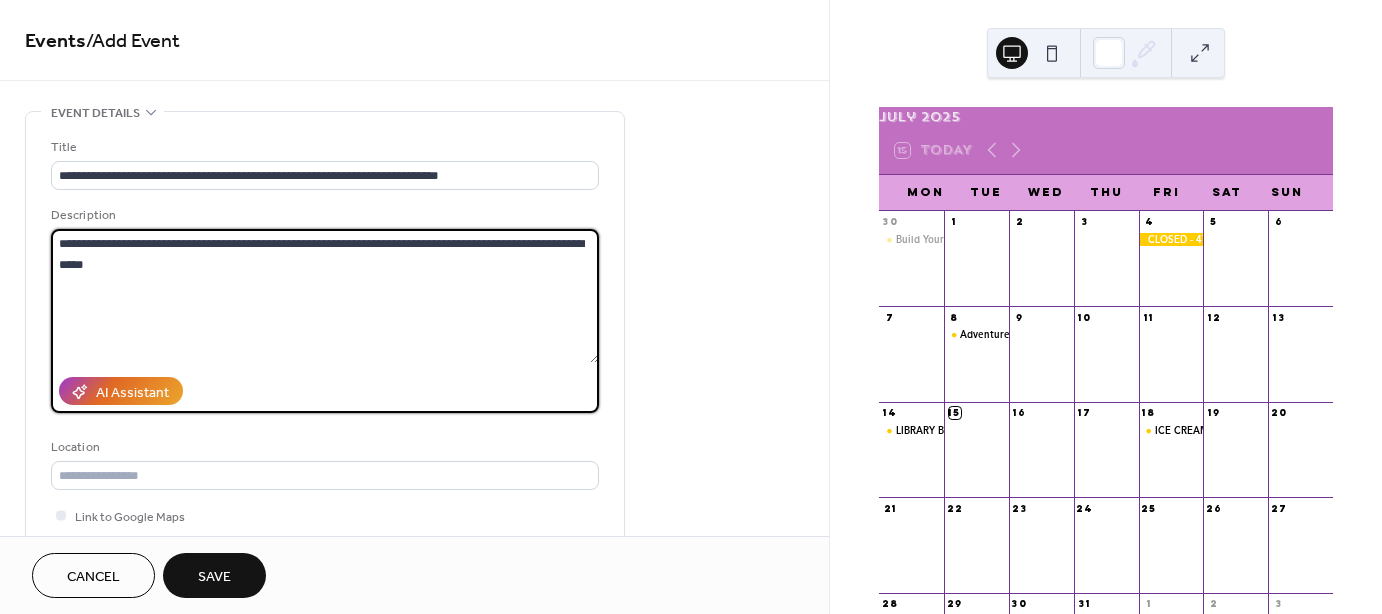 click on "**********" at bounding box center [325, 296] 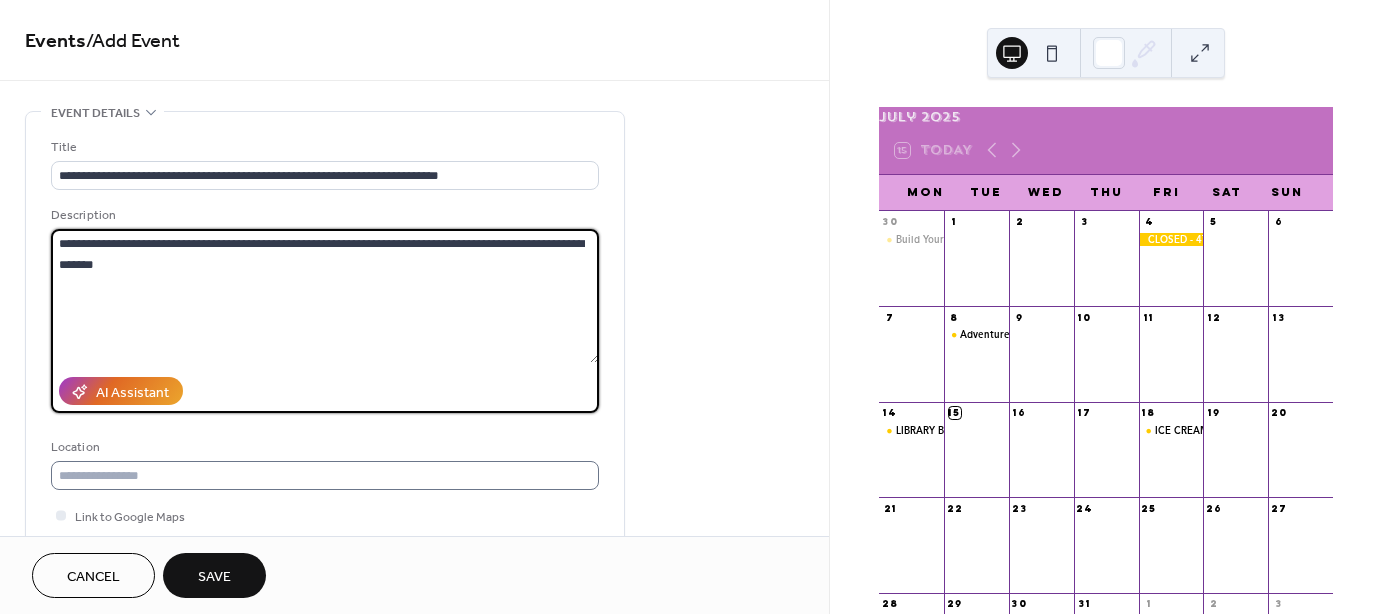 type on "**********" 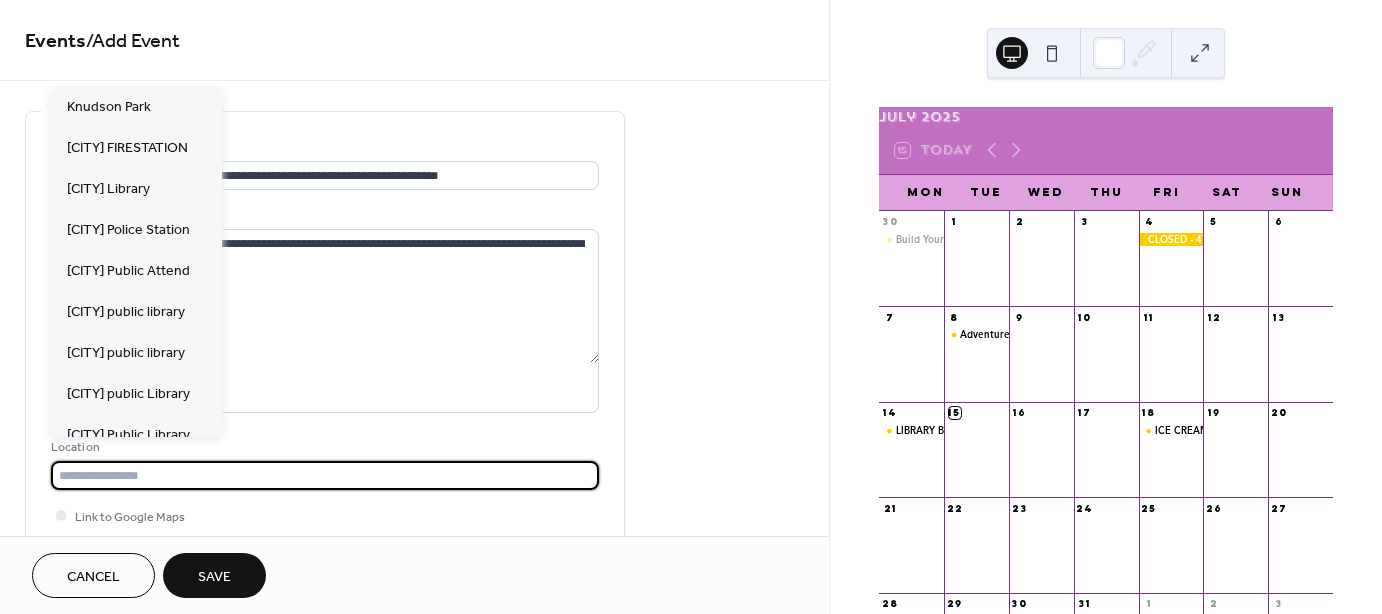 click at bounding box center [325, 475] 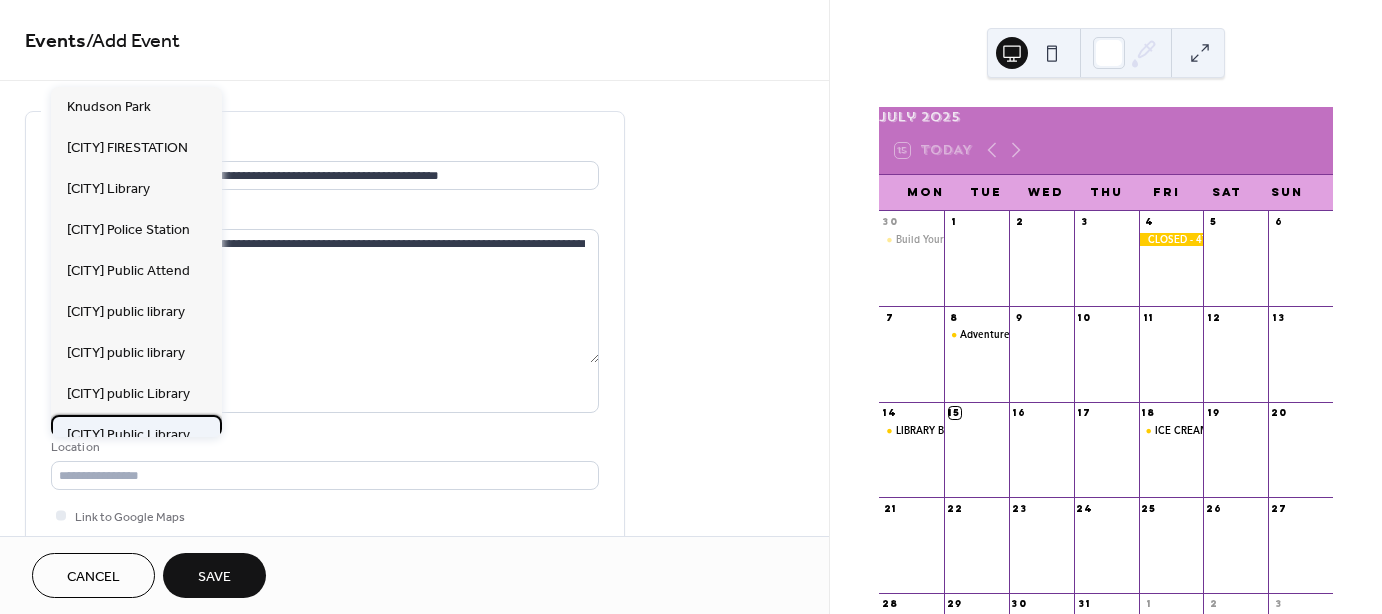 click on "[CITY] Public Library" at bounding box center [128, 434] 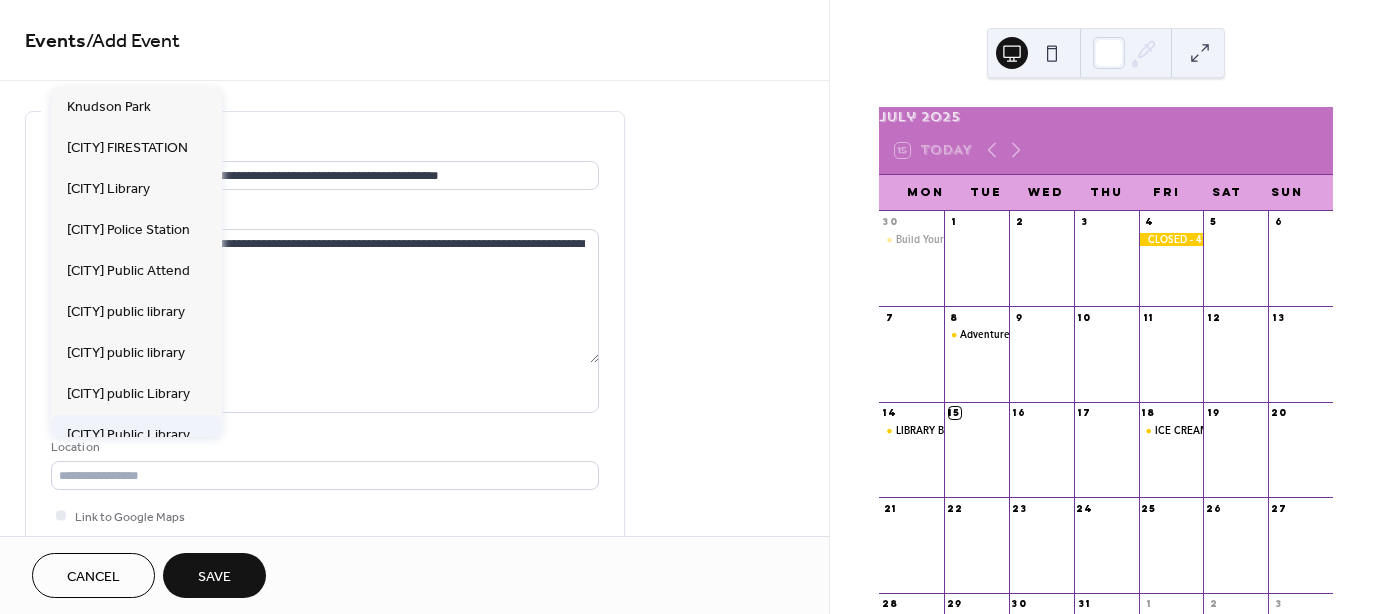 type on "**********" 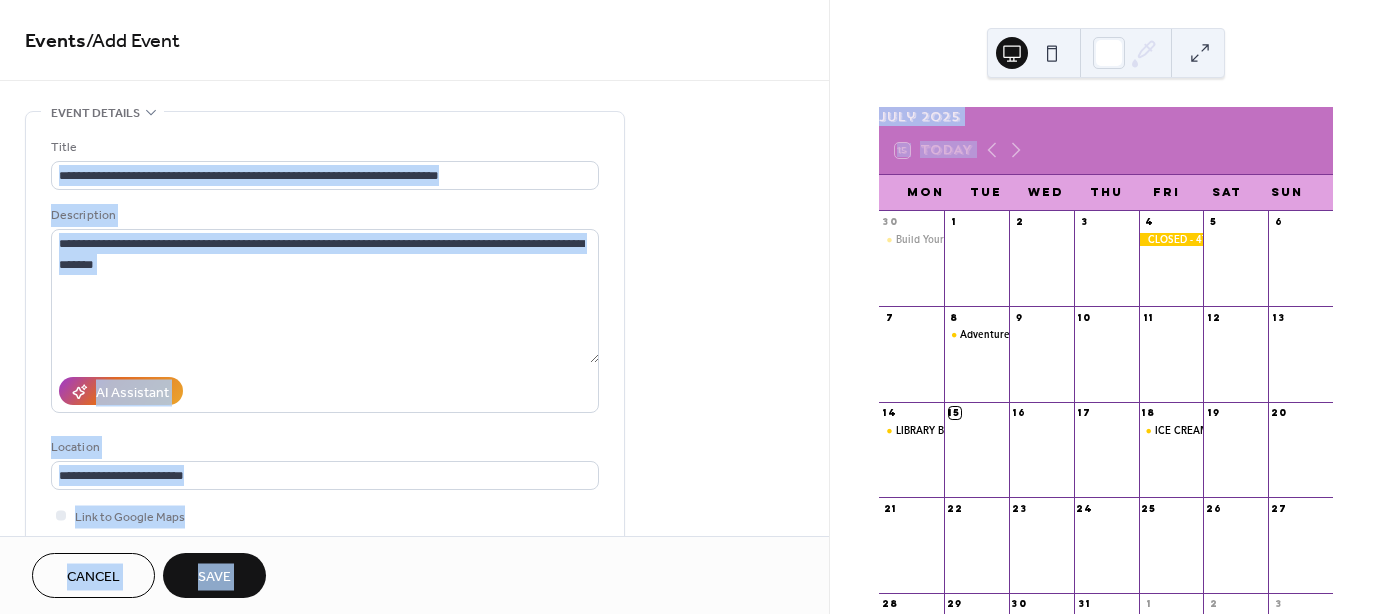 drag, startPoint x: 824, startPoint y: 179, endPoint x: 828, endPoint y: 216, distance: 37.215588 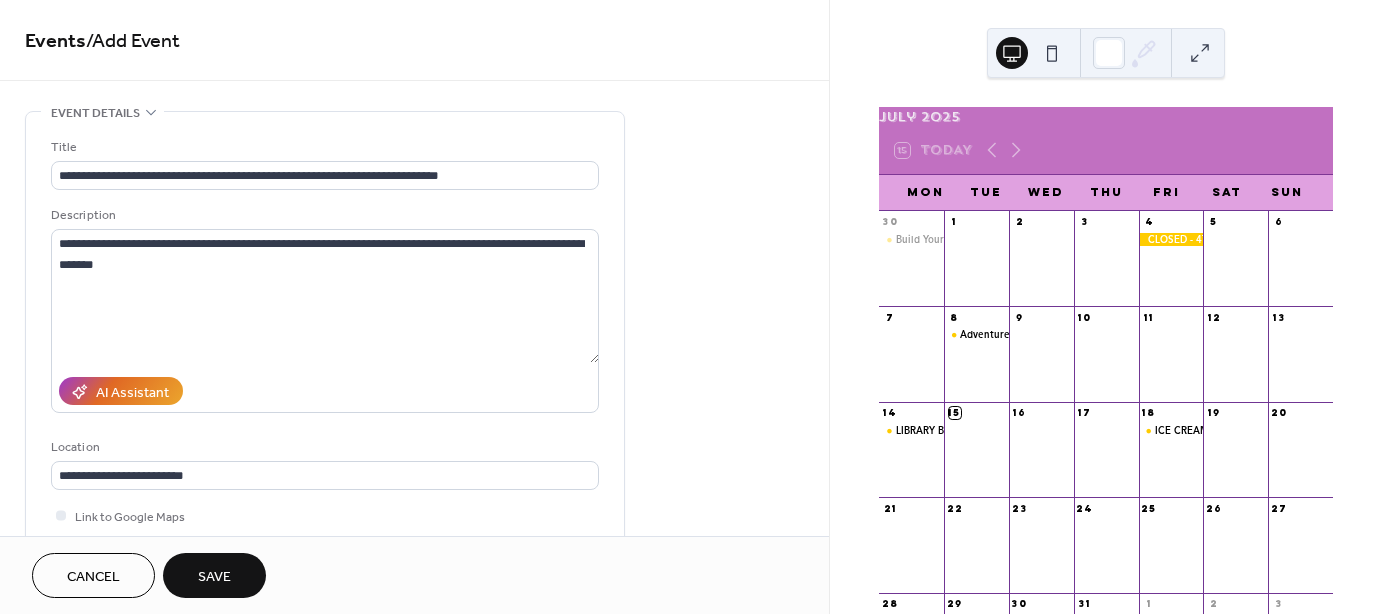 click on "**********" at bounding box center (414, 720) 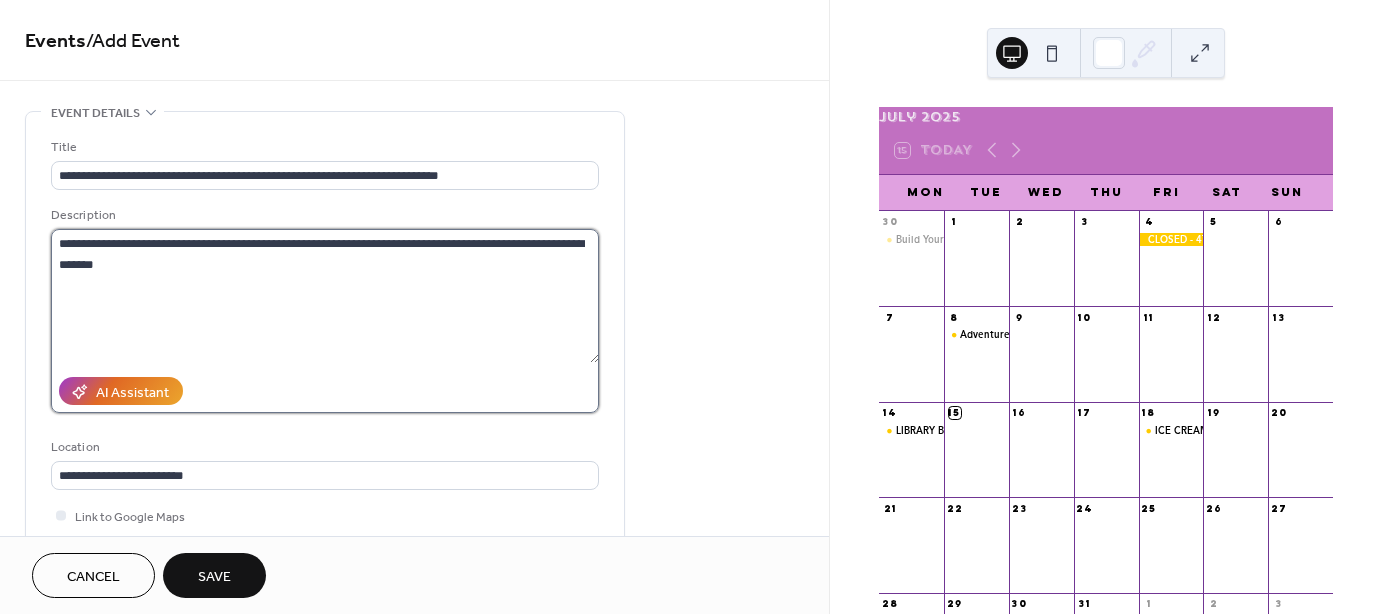 click on "**********" at bounding box center (325, 296) 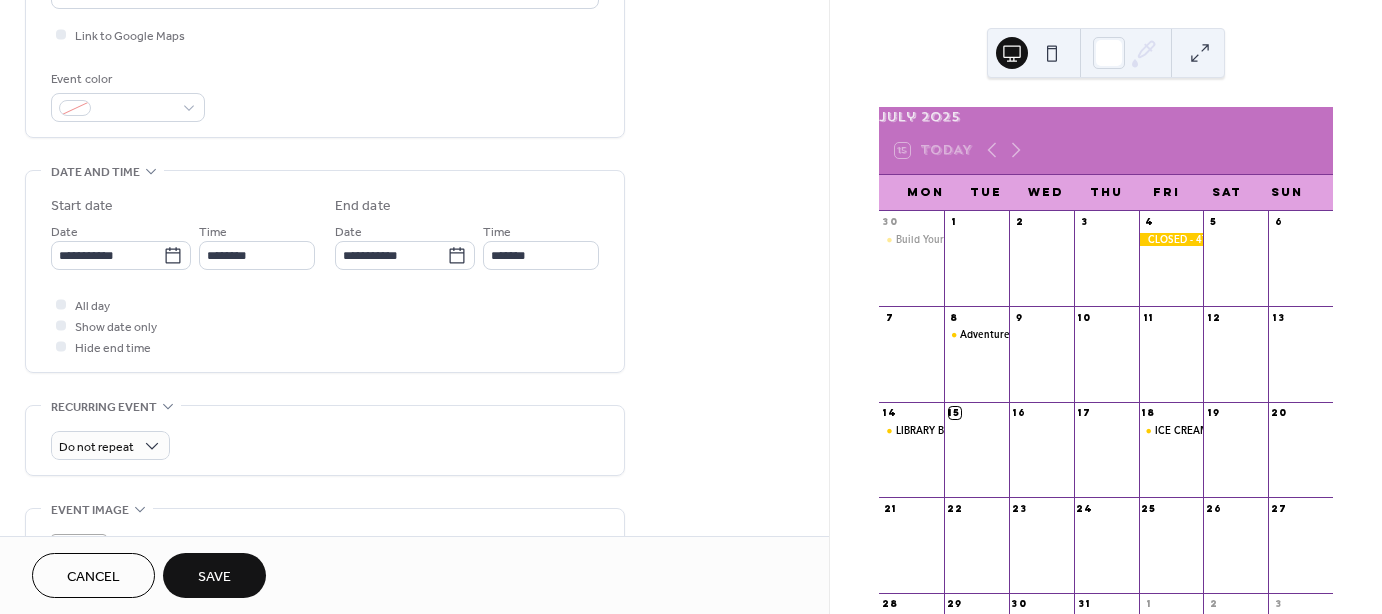 scroll, scrollTop: 490, scrollLeft: 0, axis: vertical 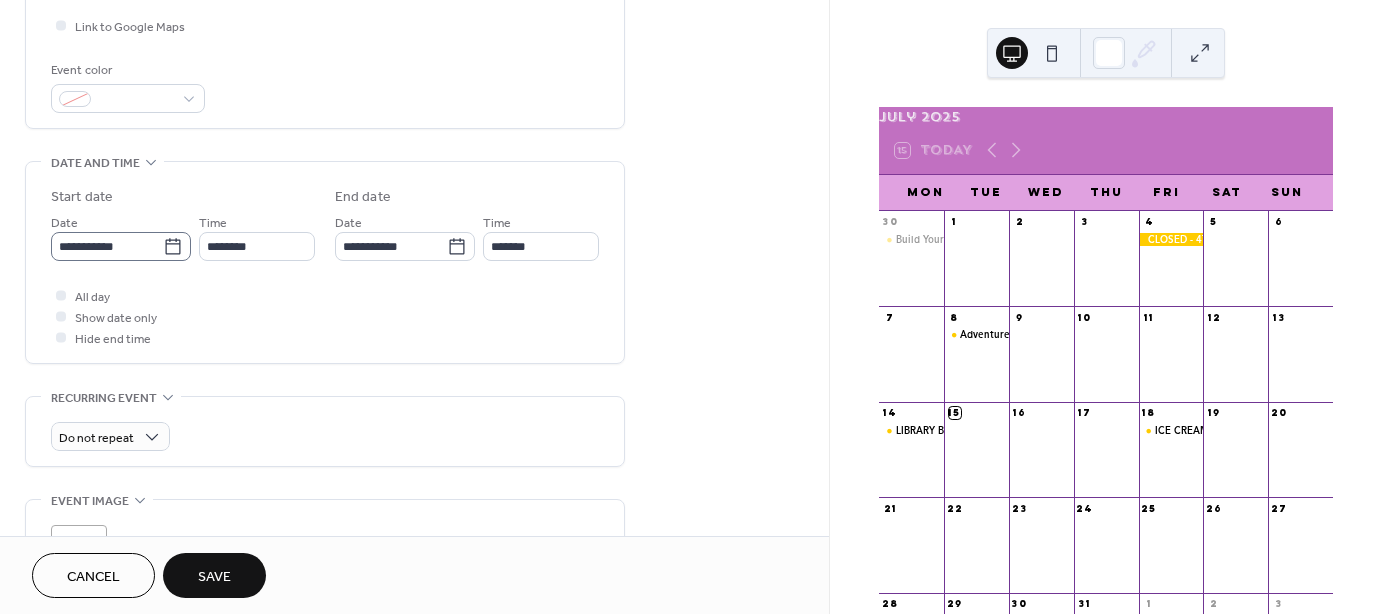 type on "**********" 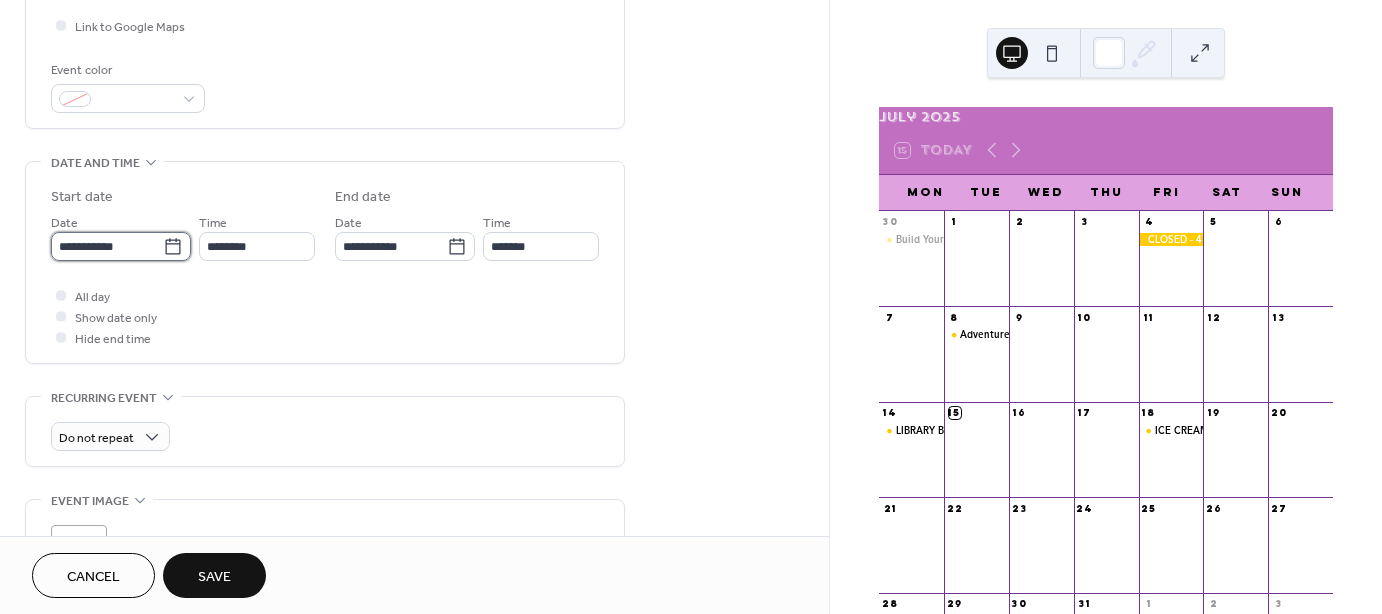 click on "**********" at bounding box center [107, 246] 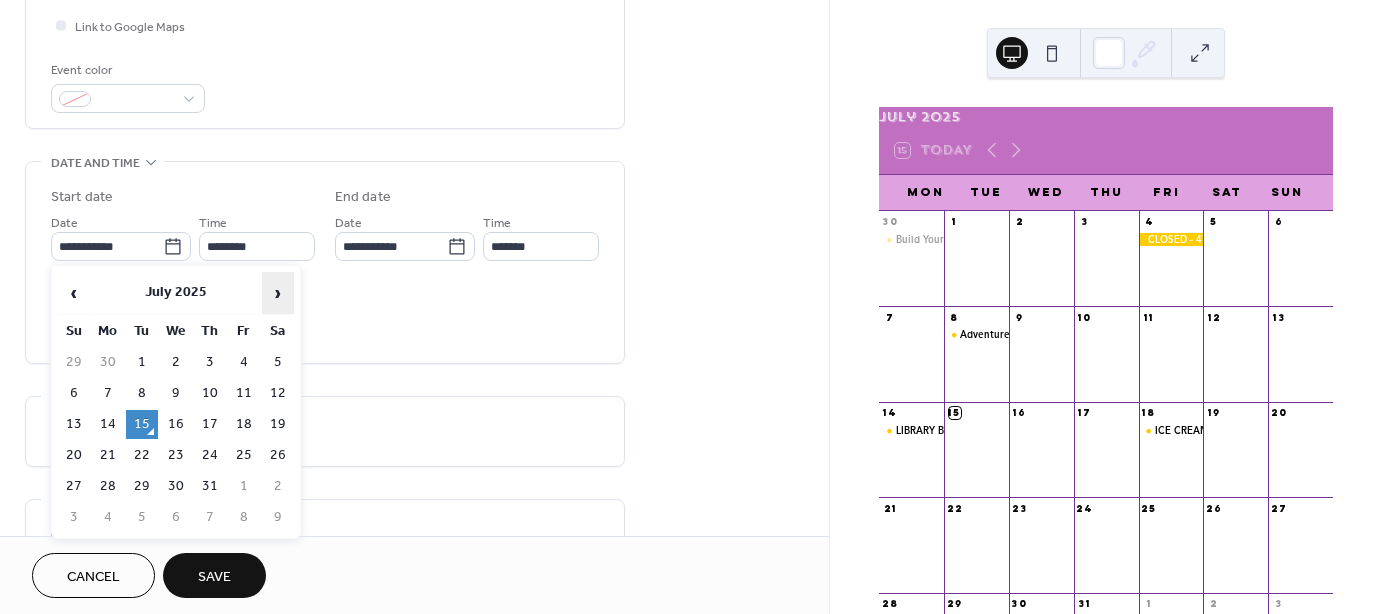 click on "›" at bounding box center [278, 293] 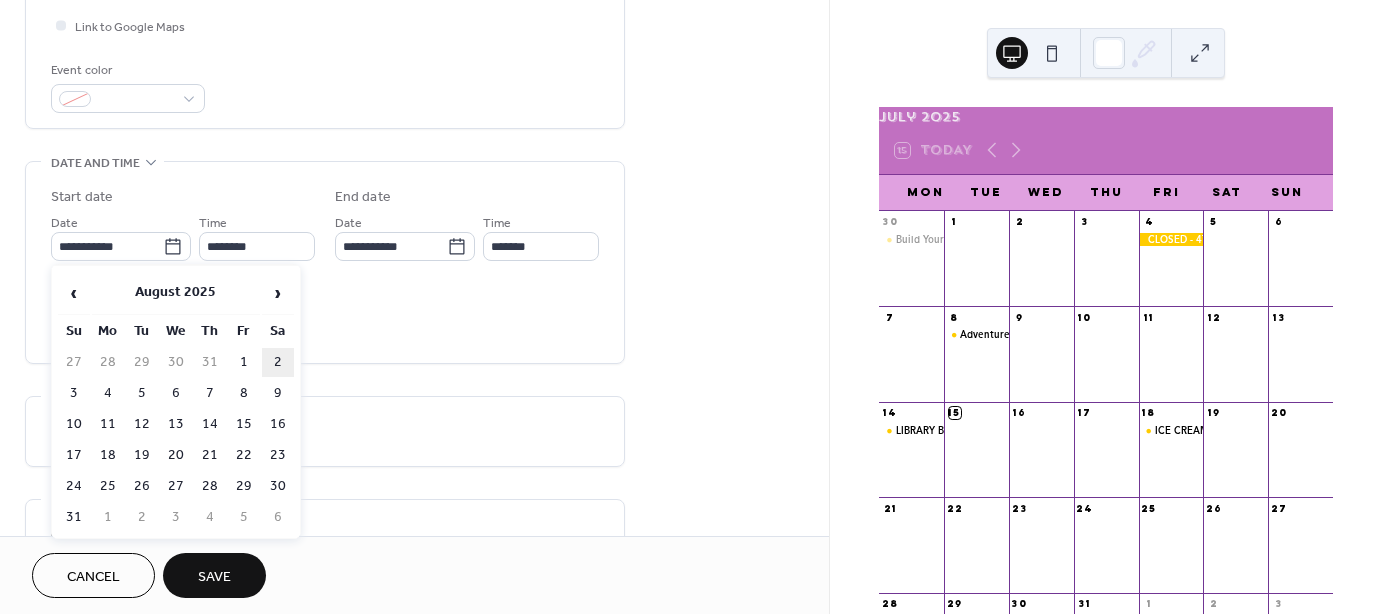 click on "2" at bounding box center (278, 362) 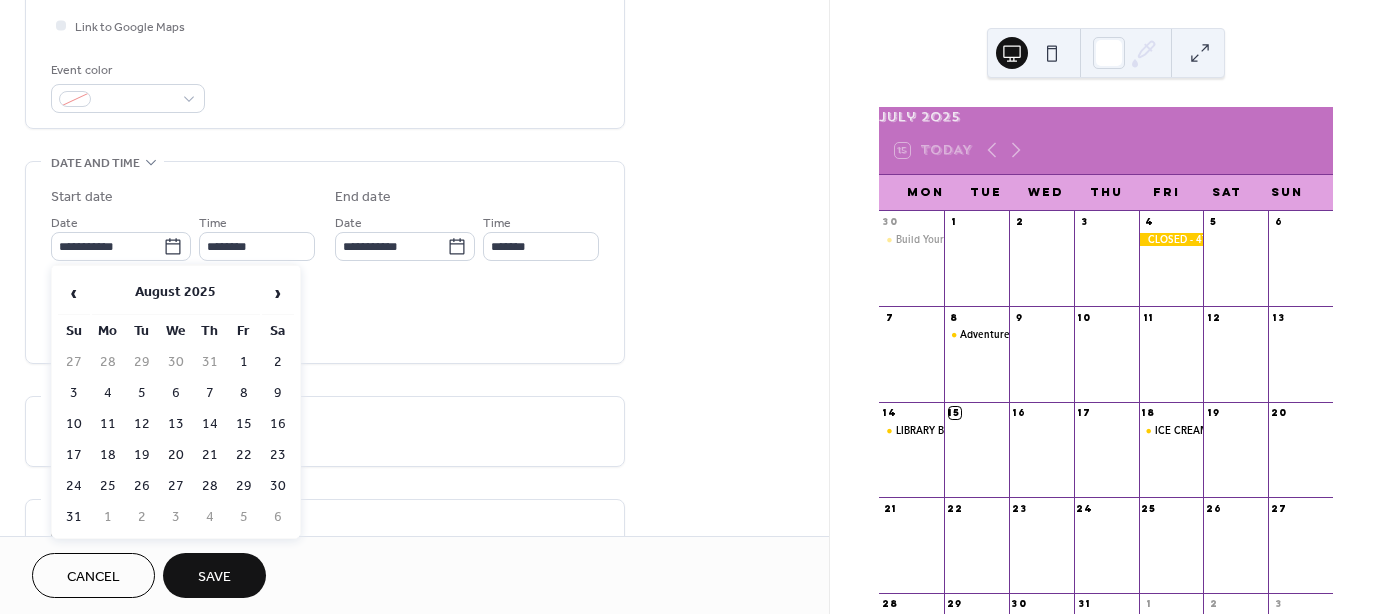 type on "**********" 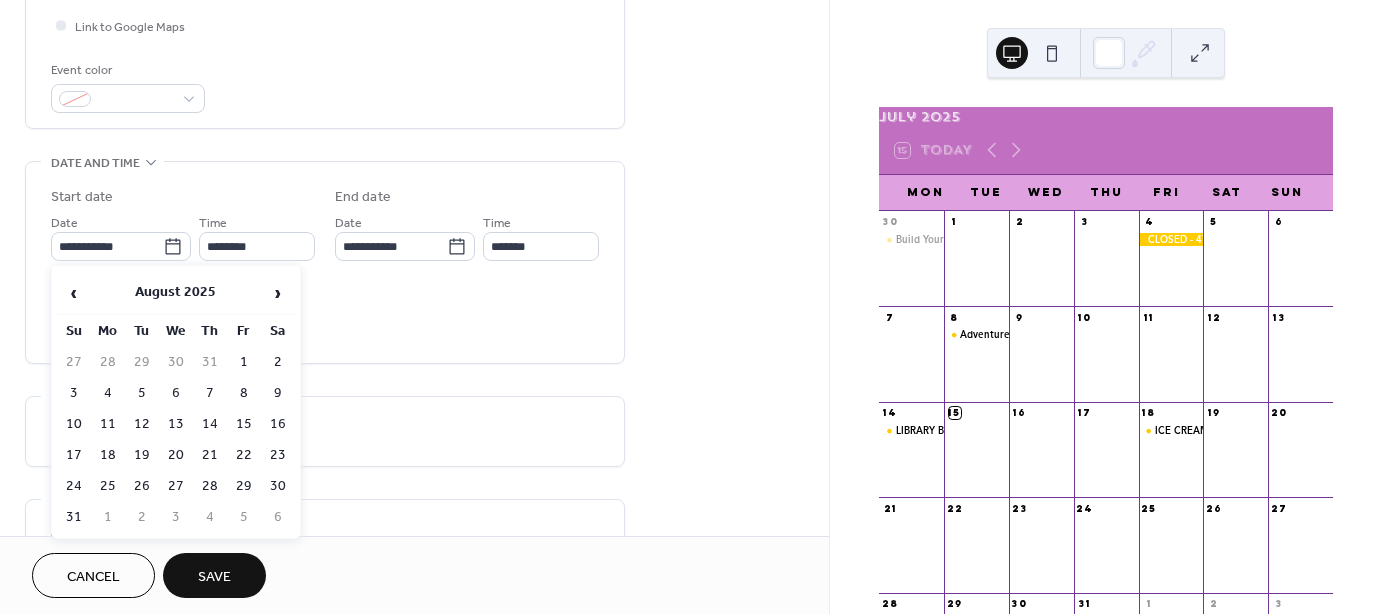 type on "**********" 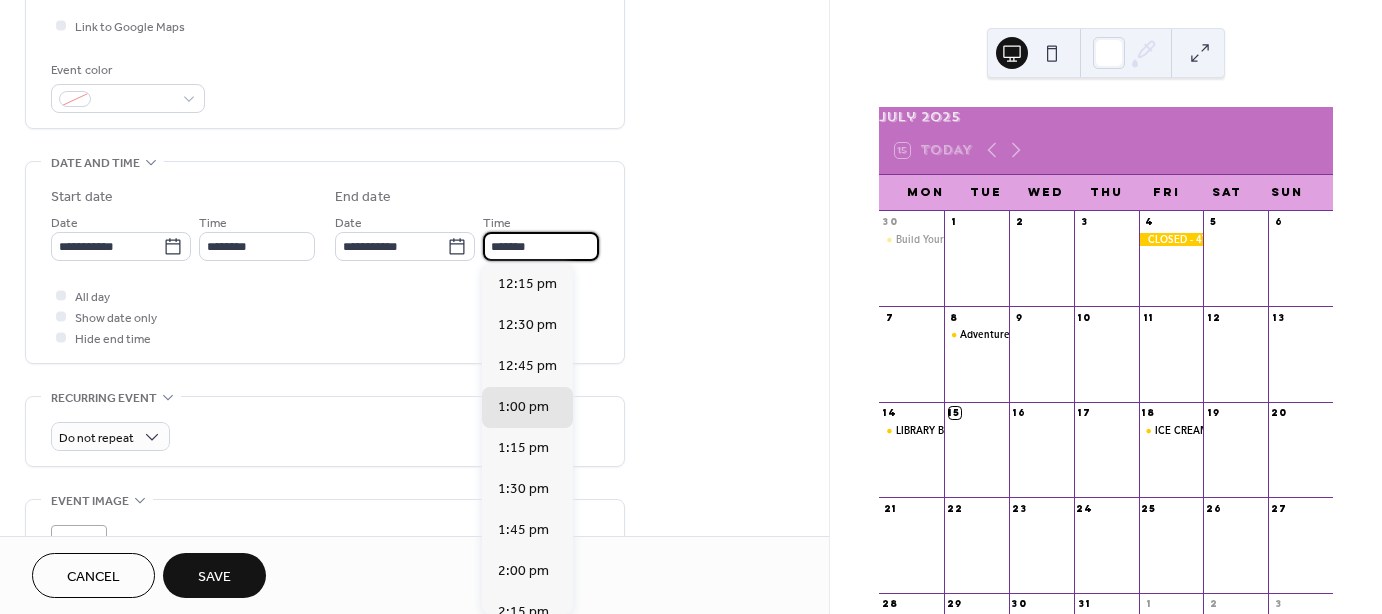 click on "*******" at bounding box center (541, 246) 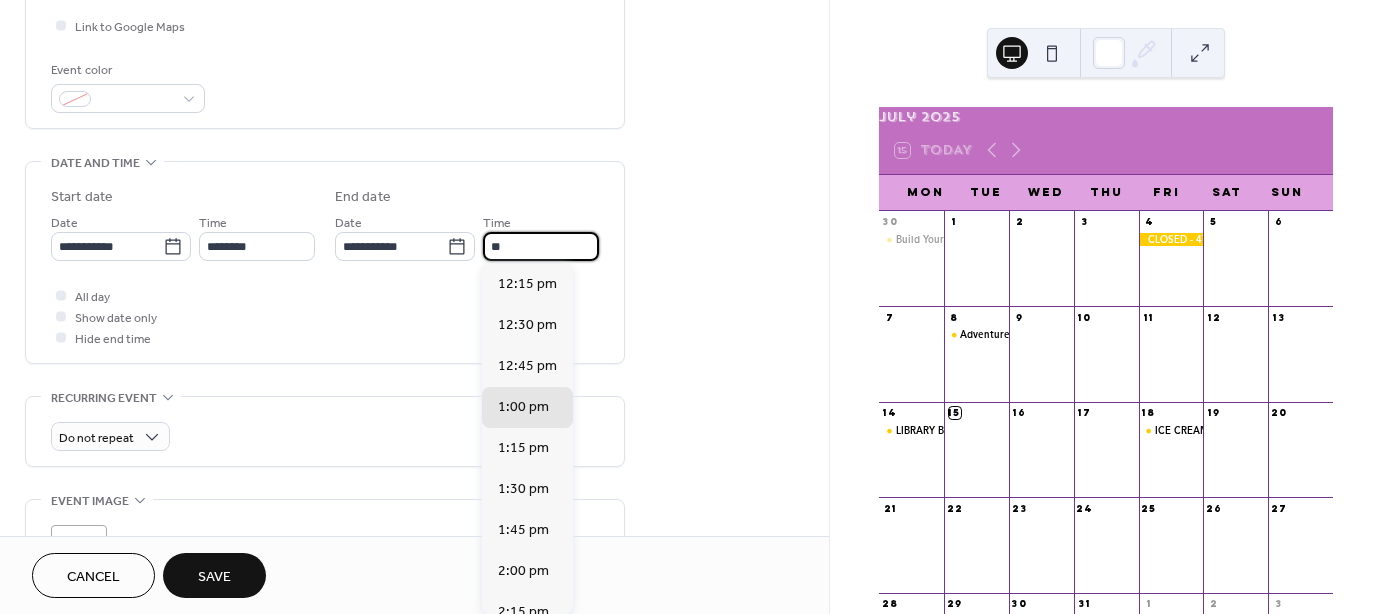 type on "*" 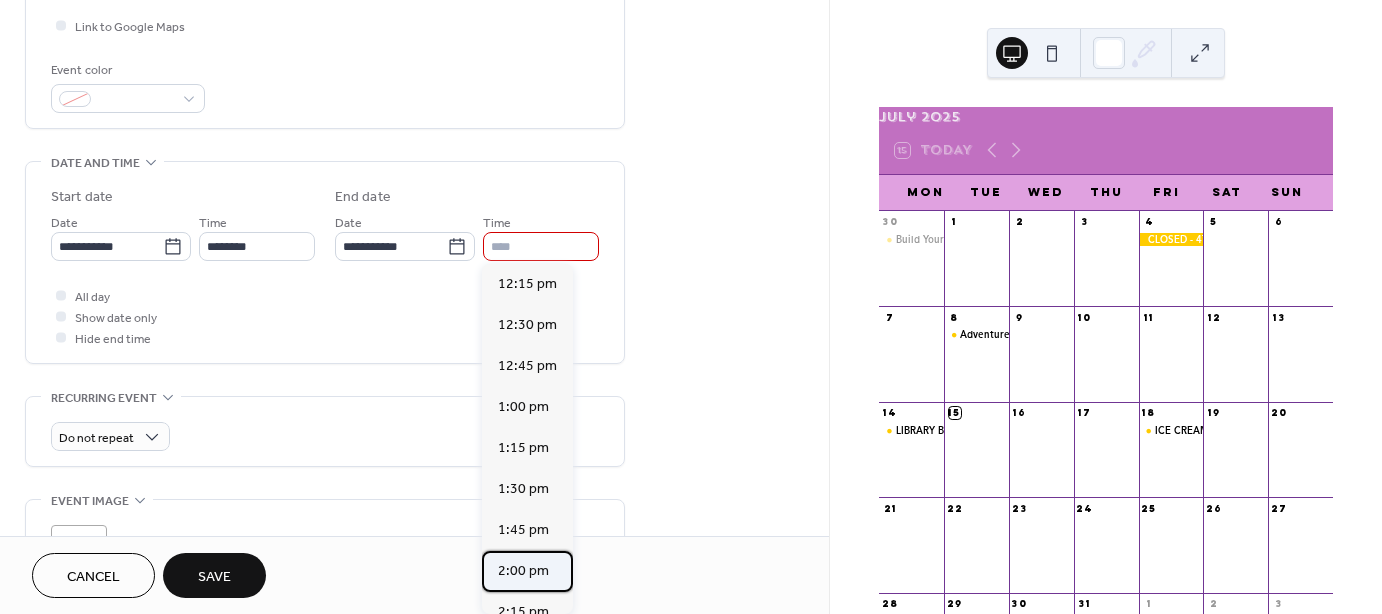 click on "2:00 pm" at bounding box center [523, 570] 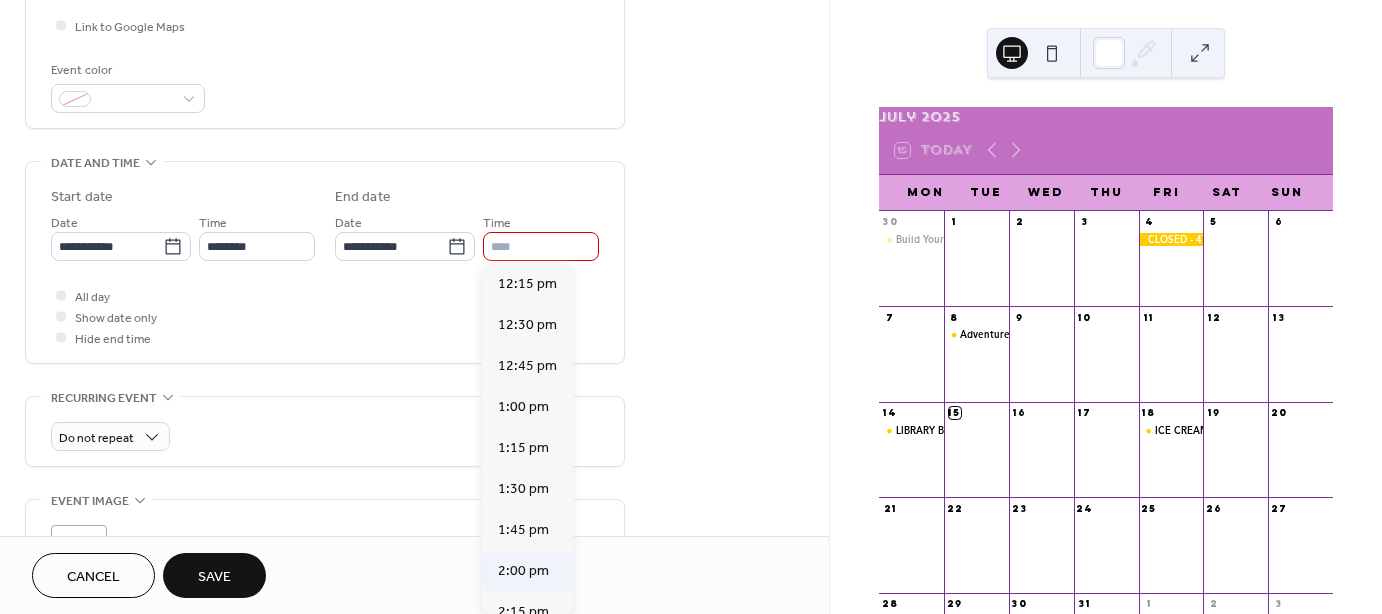 type on "*******" 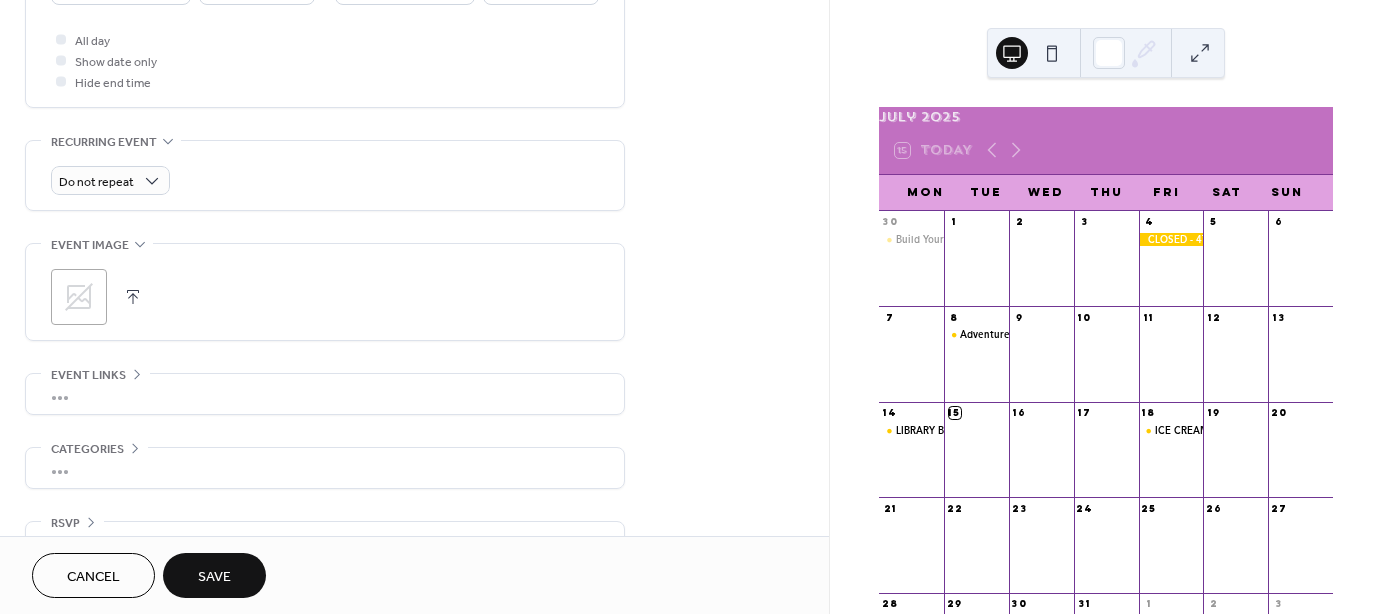 scroll, scrollTop: 790, scrollLeft: 0, axis: vertical 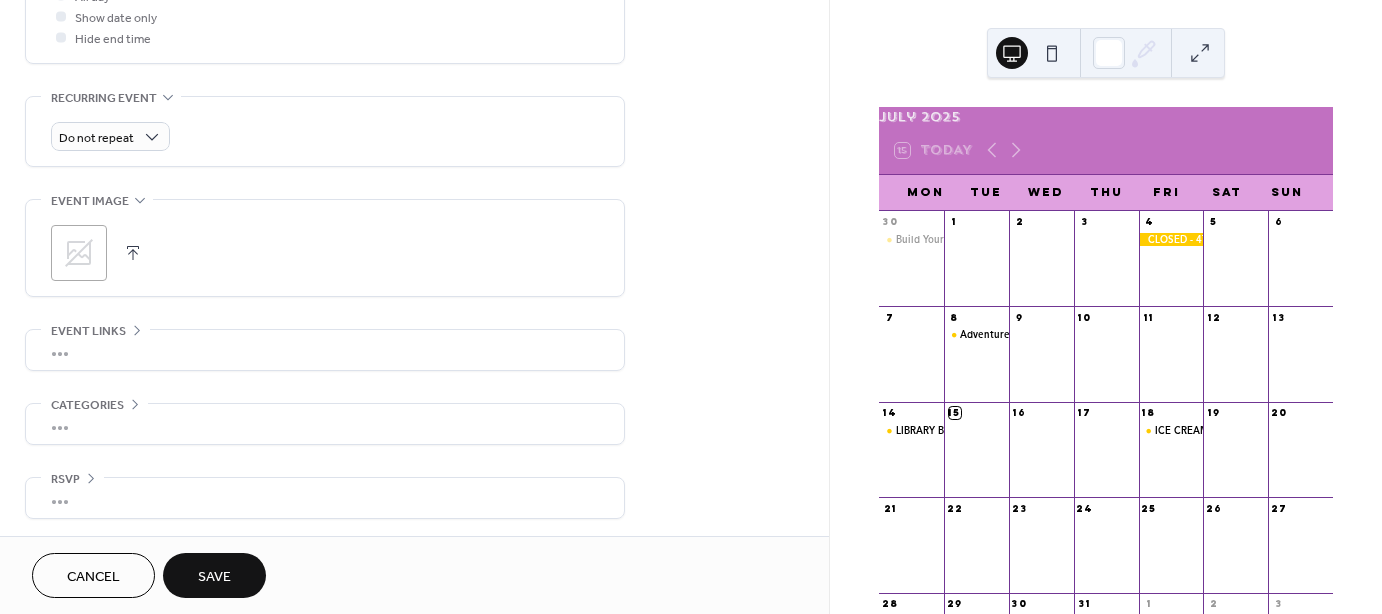 click on "Save" at bounding box center [214, 577] 